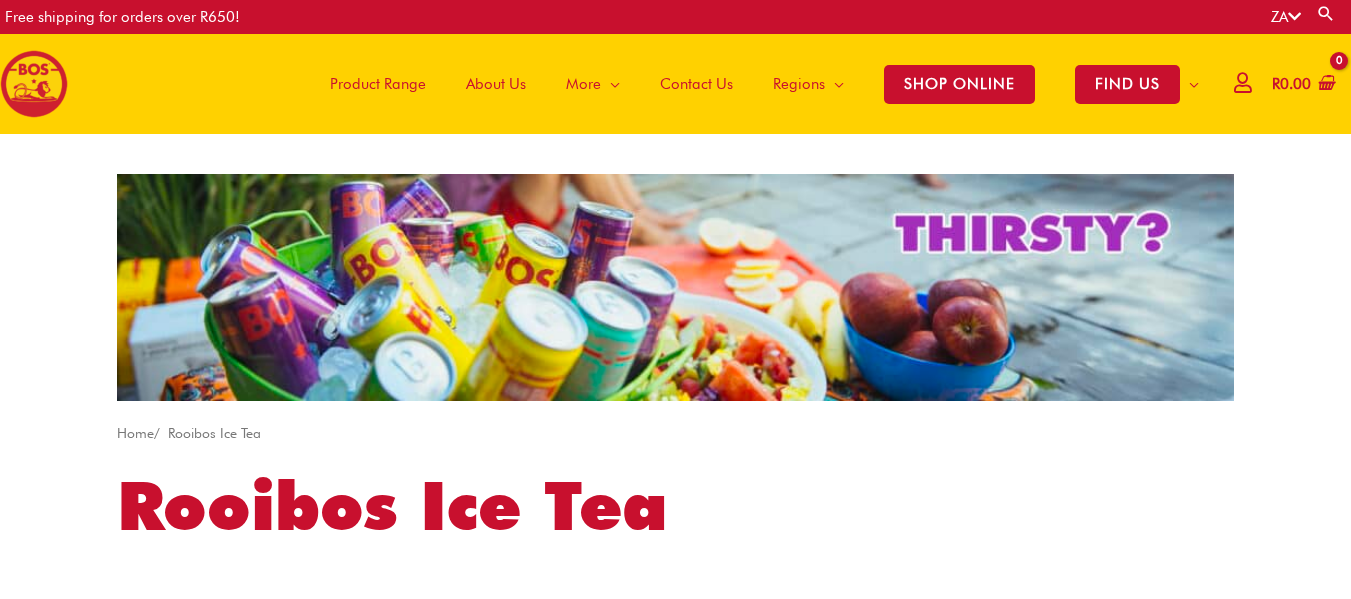 scroll, scrollTop: 0, scrollLeft: 0, axis: both 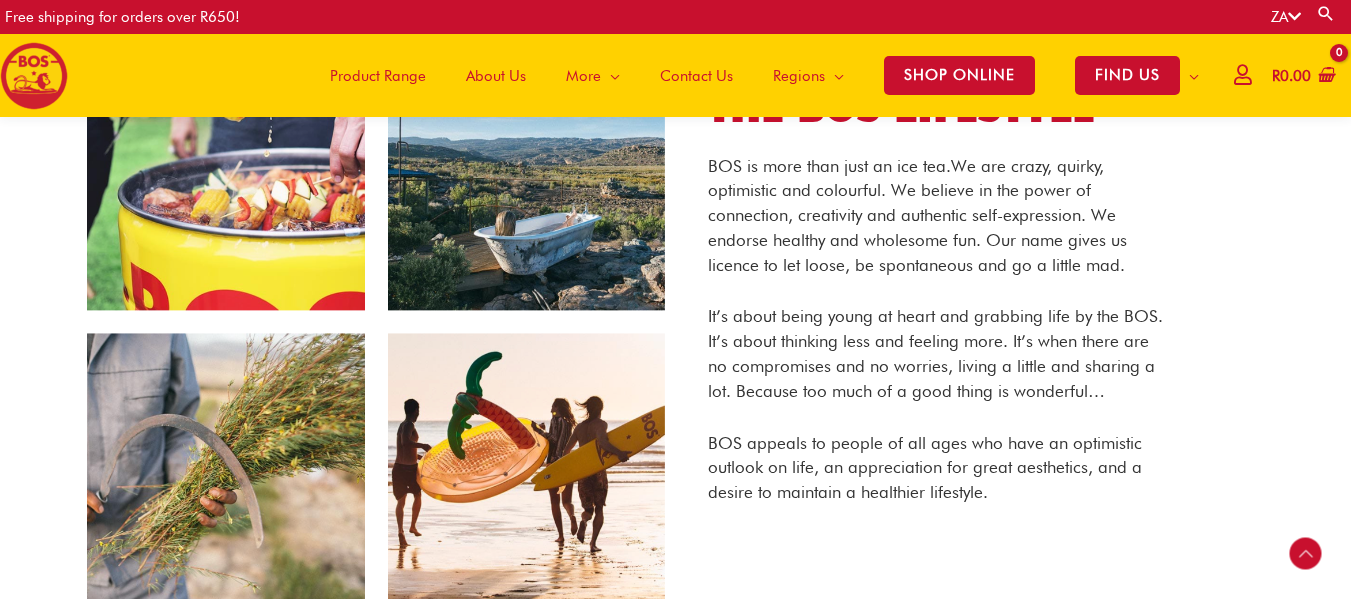 click on "Skip to content
Free shipping for orders over R650!
ZA
Search for:
Search
Main Menu
Product Range About Us More Menu Toggle
The Magic of Rooibos 	 Make it BOS 	 Recipes 	 Promos & Event stock 	 Blog
Contact Us Regions Menu Toggle
BOS South Africa 	 BOS Europe 	 BOS United States 	 BOS France
SHOP ONLINE FIND US Menu Toggle
WHERE TO FIND IN STORE 	 STOCK US
R  0.00
No products in the basket.
No products in the basket.
Continue Shopping" at bounding box center [675, 449] 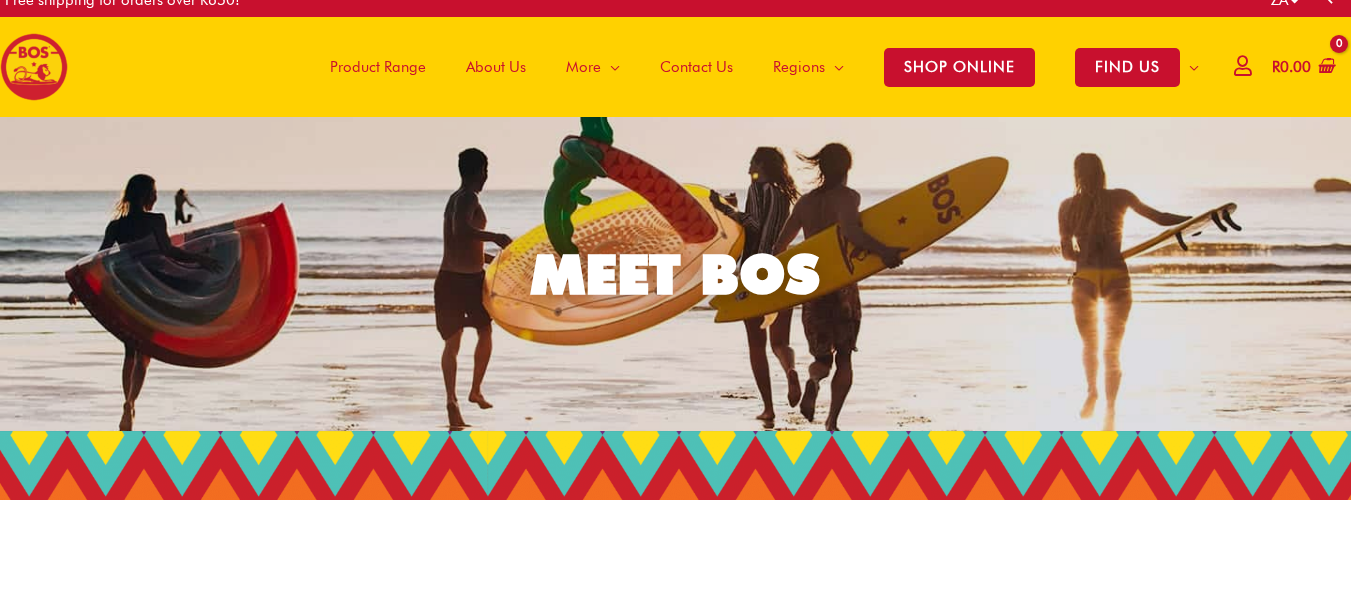 scroll, scrollTop: 0, scrollLeft: 0, axis: both 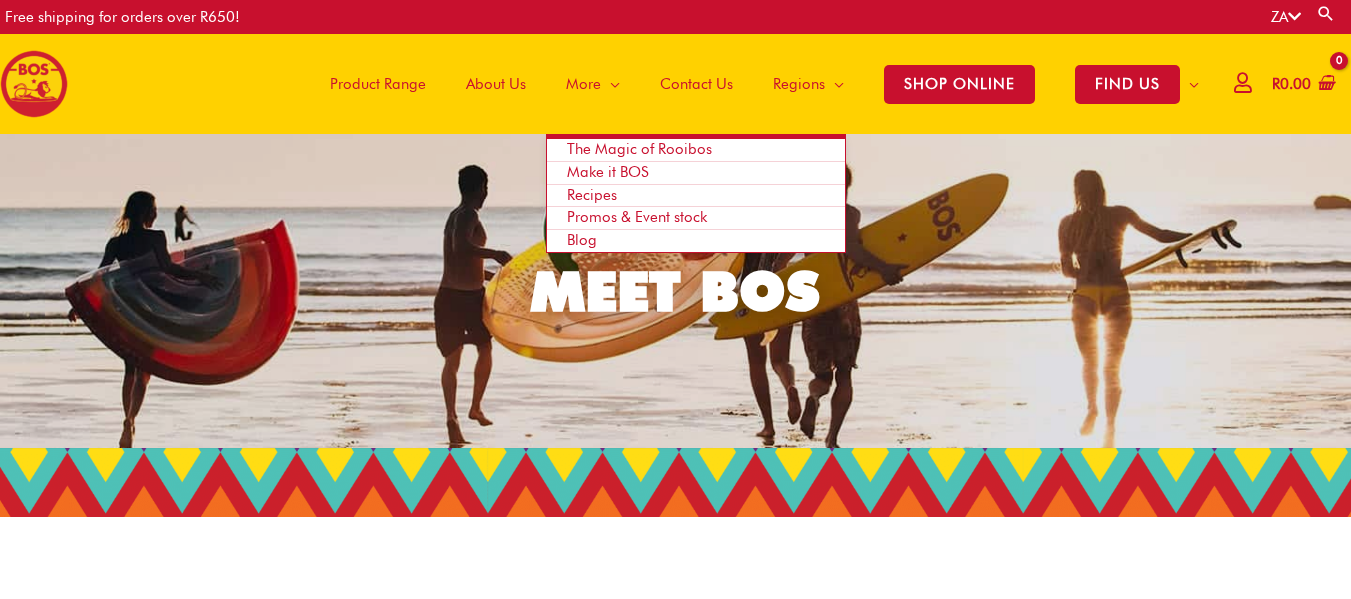 click on "The Magic of Rooibos" at bounding box center (639, 149) 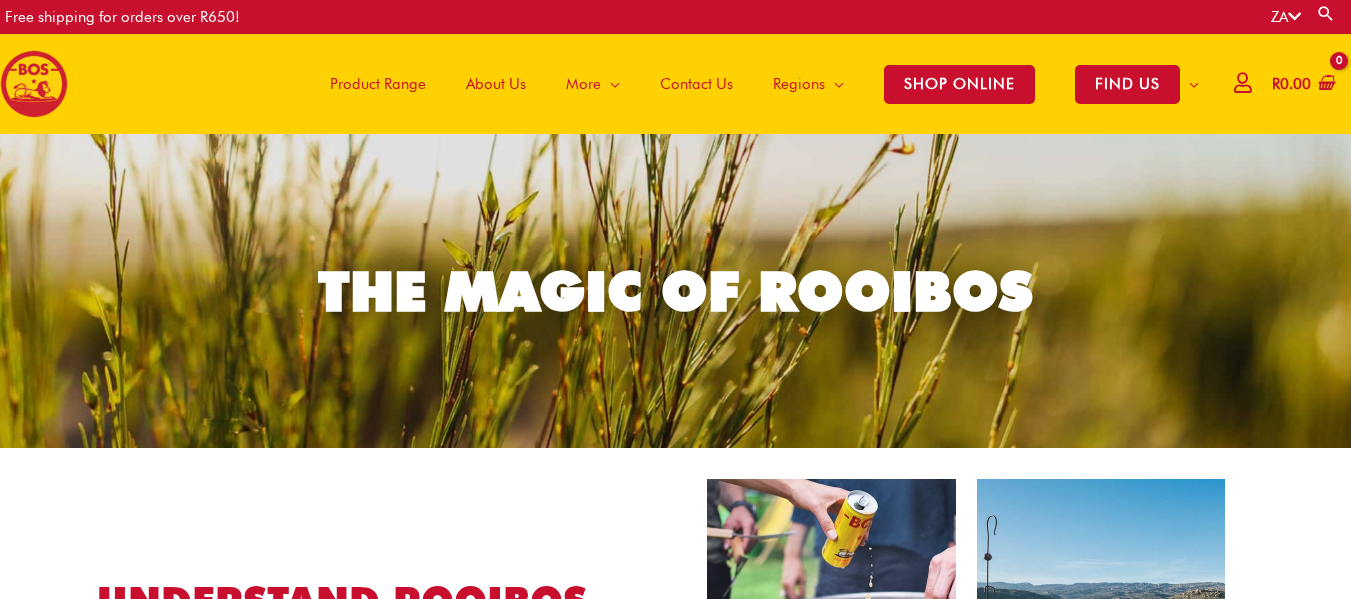 scroll, scrollTop: 0, scrollLeft: 0, axis: both 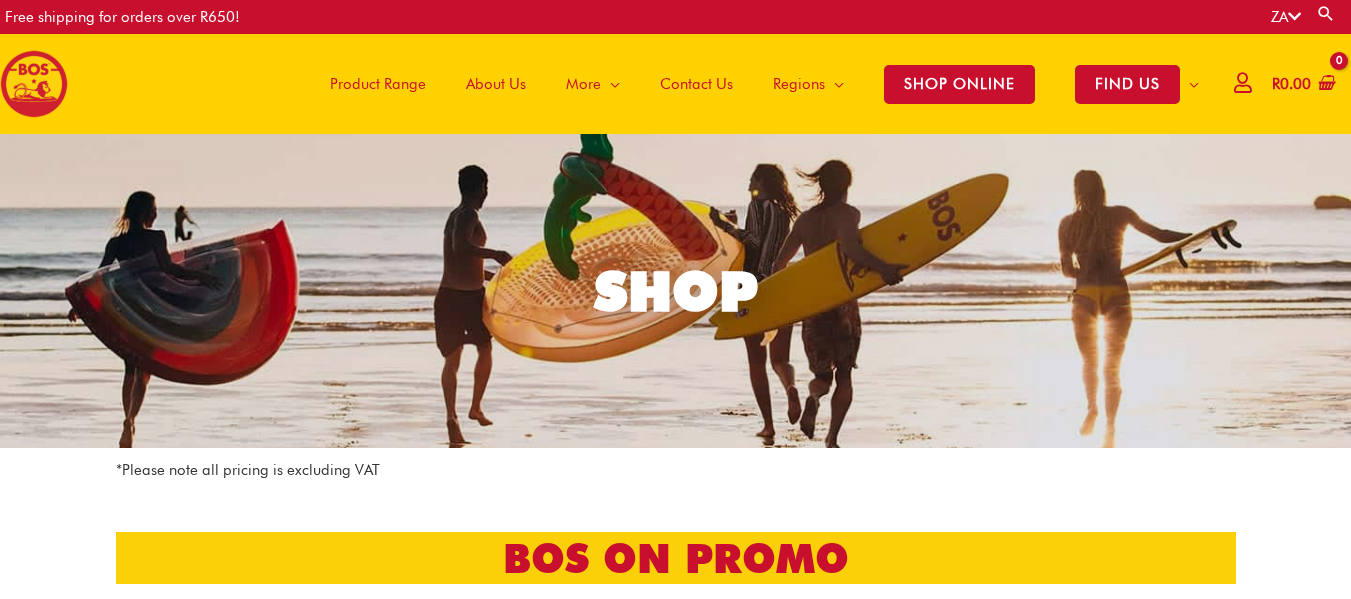 click on "About Us" at bounding box center (496, 84) 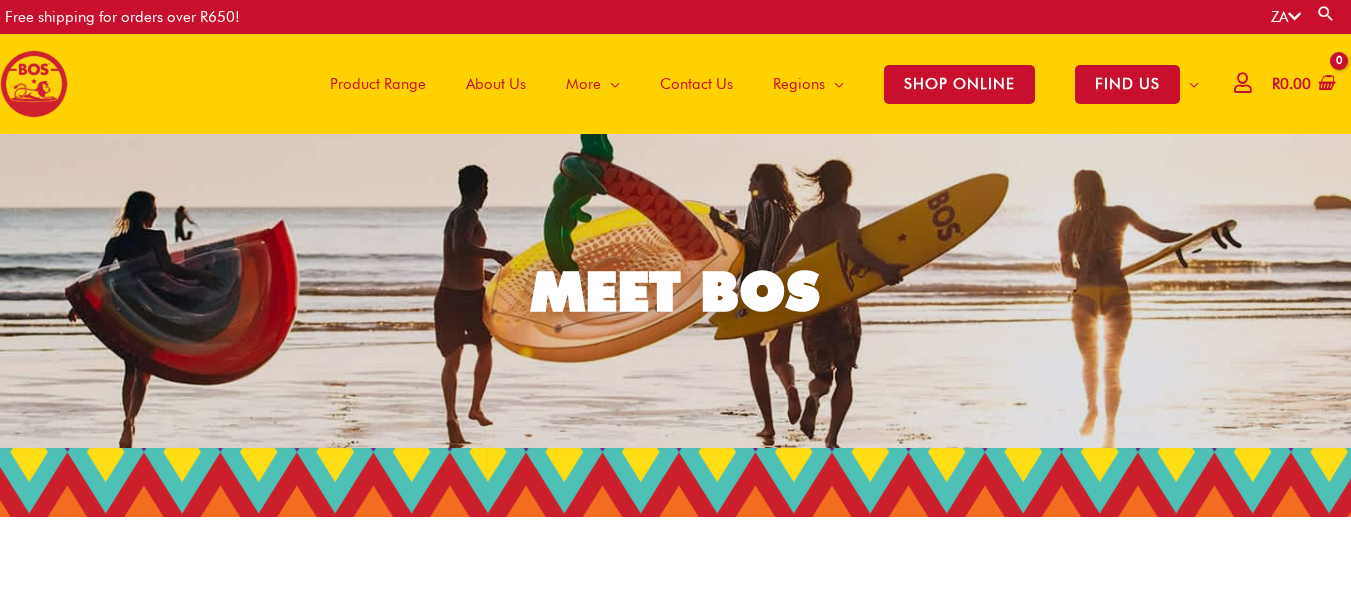 scroll, scrollTop: 0, scrollLeft: 0, axis: both 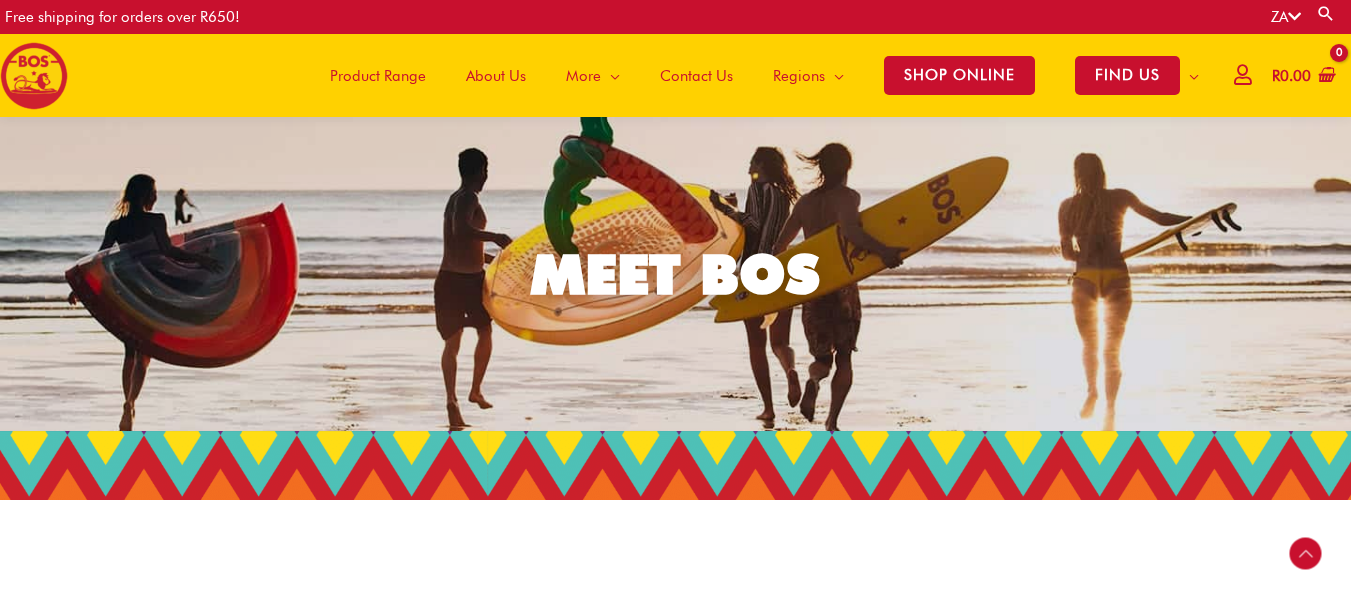 click on "Skip to content
Free shipping for orders over R650!
ZA
Search for:
Search
Main Menu
Product Range About Us More Menu Toggle
The Magic of Rooibos 	 Make it BOS 	 Recipes 	 Promos & Event stock 	 Blog
Contact Us Regions Menu Toggle
BOS South Africa 	 BOS Europe 	 BOS United States 	 BOS France
SHOP ONLINE FIND US Menu Toggle
WHERE TO FIND IN STORE 	 STOCK US
R  0.00
No products in the basket.
No products in the basket.
Continue Shopping" at bounding box center (675, 1622) 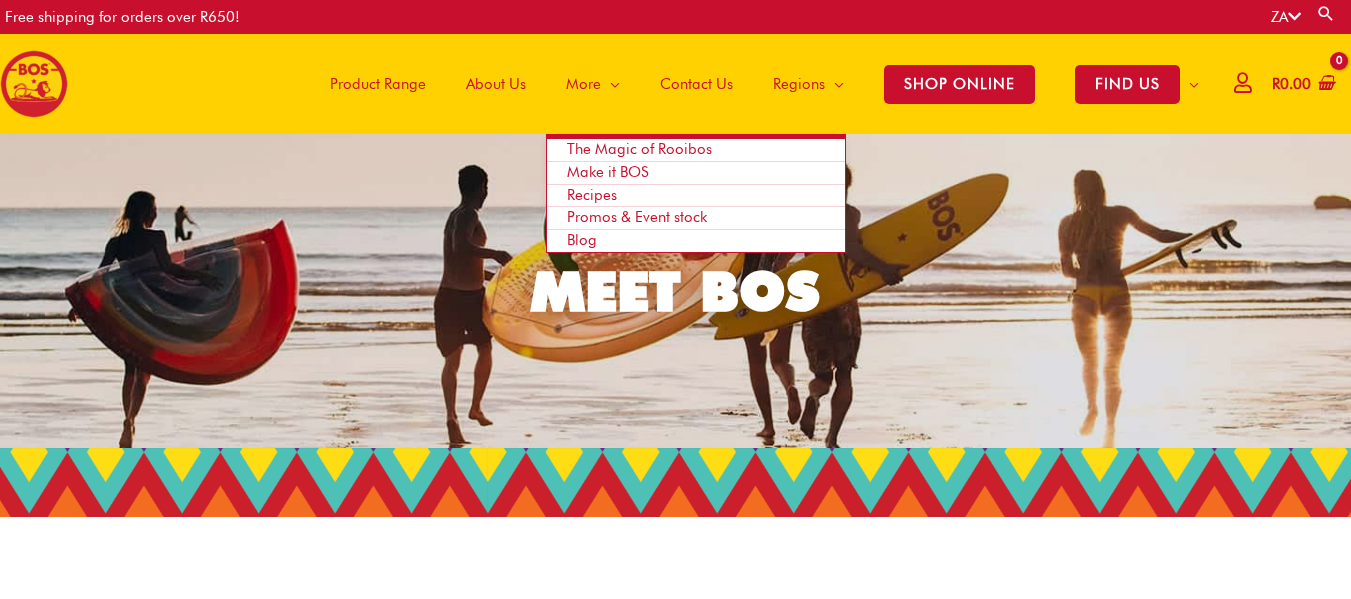 click on "Make it BOS" at bounding box center [608, 172] 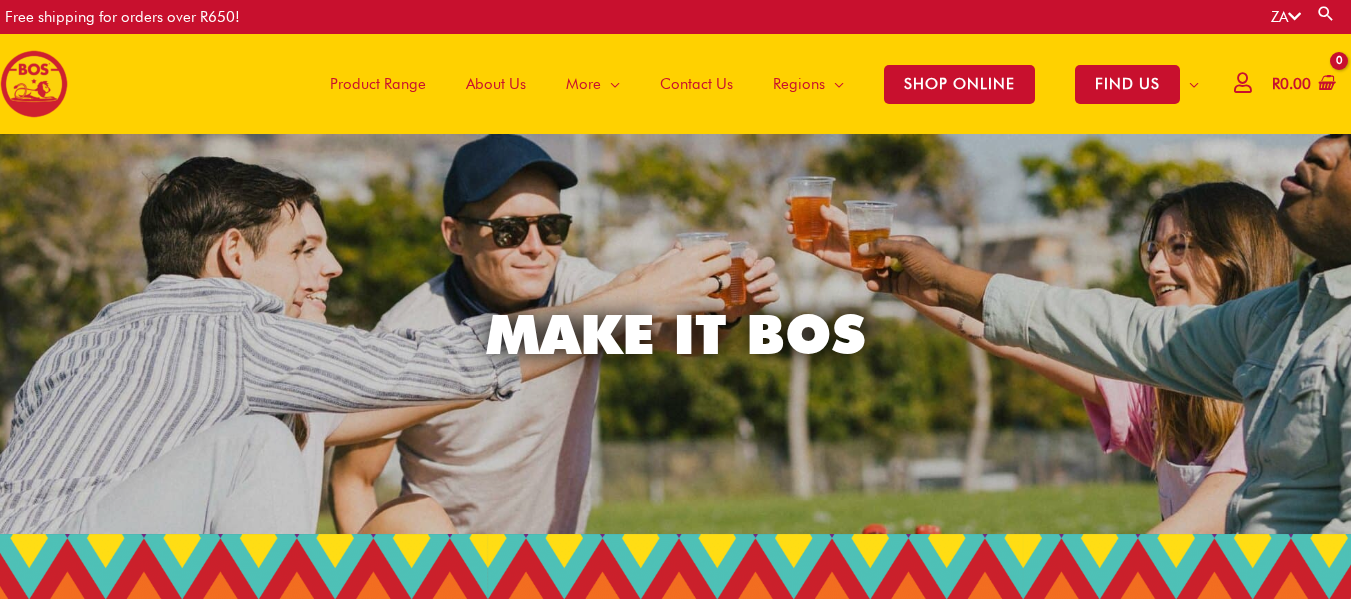 scroll, scrollTop: 0, scrollLeft: 0, axis: both 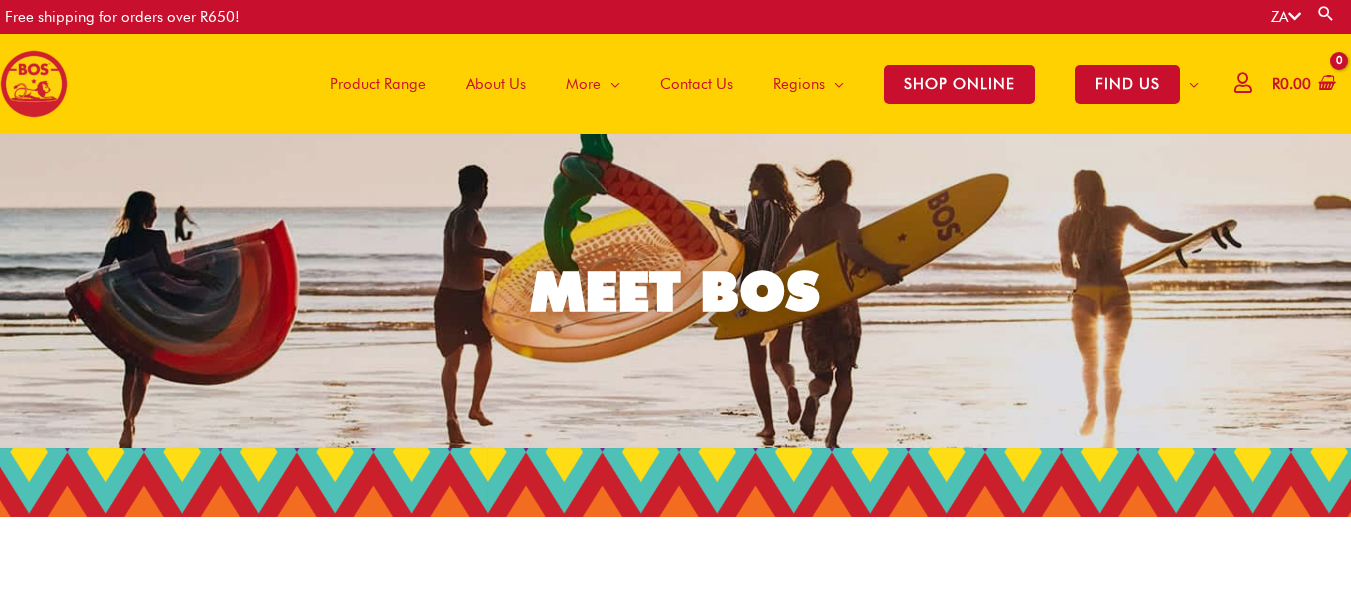 click on "Skip to content
Free shipping for orders over R650!
ZA
Search for:
Search
Main Menu
Product Range About Us More Menu Toggle
The Magic of Rooibos 	 Make it BOS 	 Recipes 	 Promos & Event stock 	 Blog
Contact Us Regions Menu Toggle
BOS South Africa 	 BOS Europe 	 BOS United States 	 BOS France
SHOP ONLINE FIND US Menu Toggle
WHERE TO FIND IN STORE 	 STOCK US
R  0.00
No products in the basket.
No products in the basket.
Continue Shopping" at bounding box center (675, 1503) 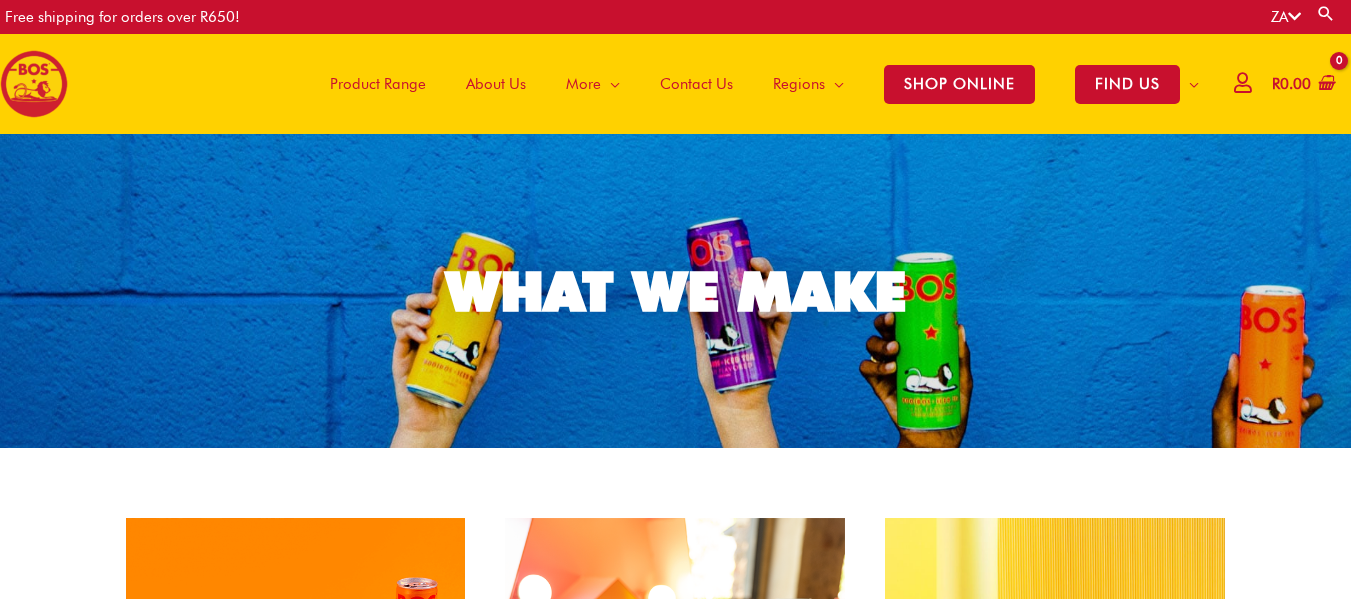 scroll, scrollTop: 0, scrollLeft: 0, axis: both 